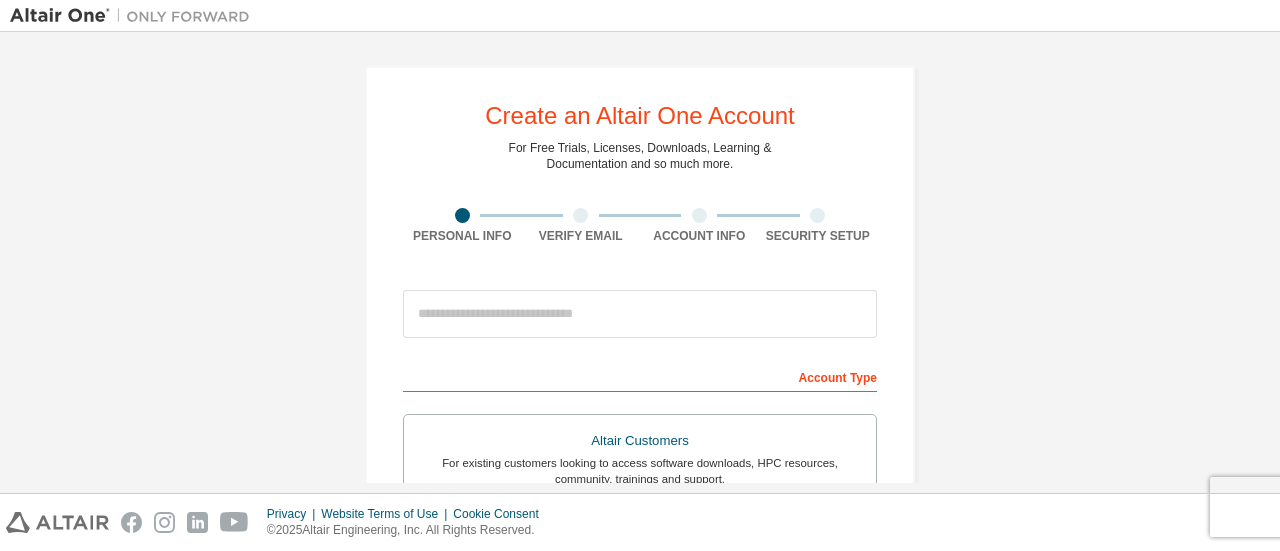 scroll, scrollTop: 0, scrollLeft: 0, axis: both 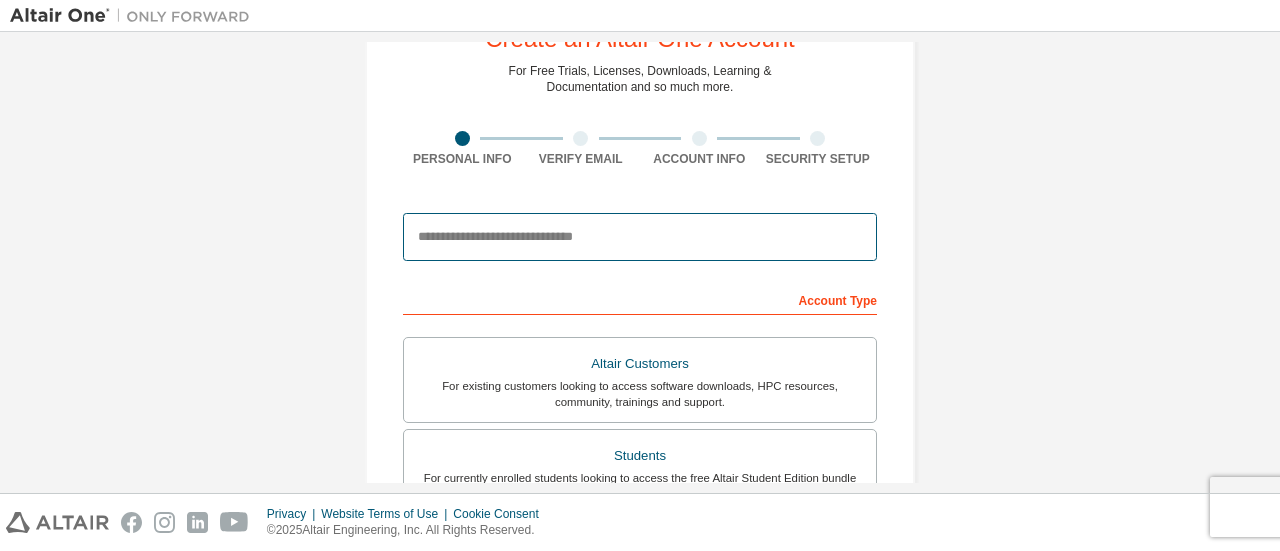 click at bounding box center (640, 237) 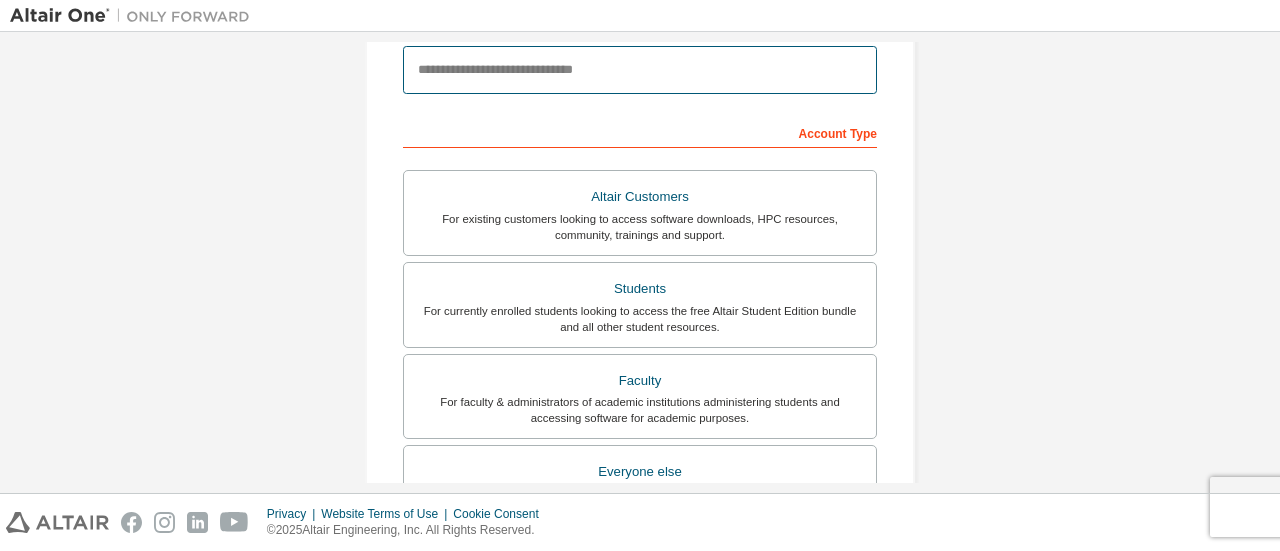 scroll, scrollTop: 0, scrollLeft: 0, axis: both 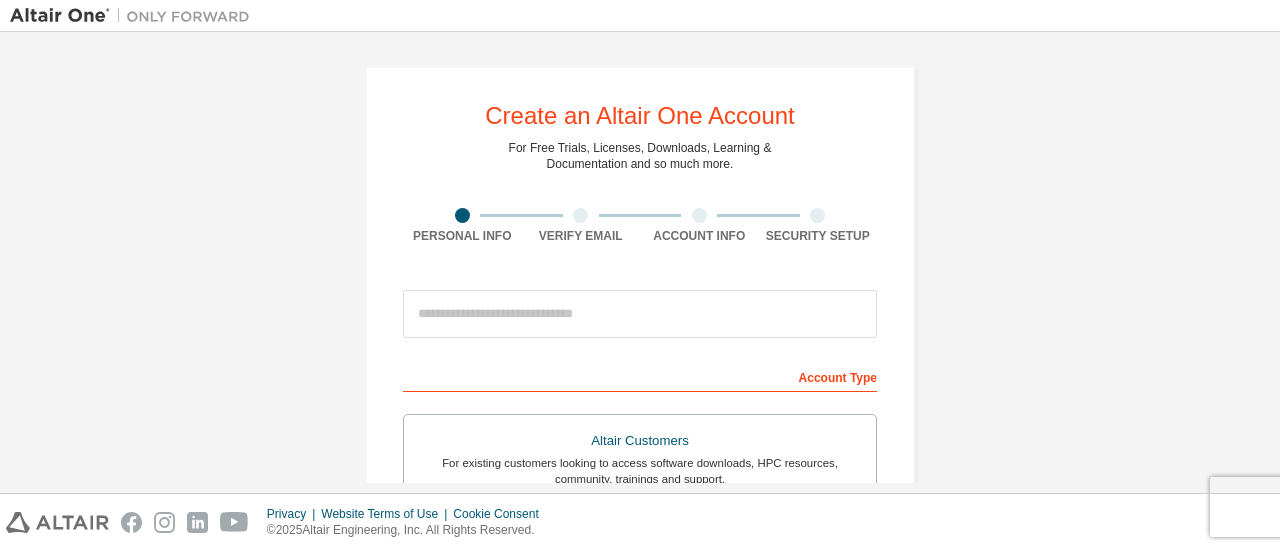 click on "Create an Altair One Account For Free Trials, Licenses, Downloads, Learning &  Documentation and so much more. Personal Info Verify Email Account Info Security Setup This is a federated email. No need to register a new account. You should be able to  login  by using your company's SSO credentials. Email already exists. Please try to  login  instead. Account Type Altair Customers For existing customers looking to access software downloads, HPC resources, community, trainings and support. Students For currently enrolled students looking to access the free Altair Student Edition bundle and all other student resources. Faculty For faculty & administrators of academic institutions administering students and accessing software for academic purposes. Everyone else For individuals, businesses and everyone else looking to try Altair software and explore our product offerings. Your Profile First Name Last Name Job Title Please provide State/Province to help us route sales and support resources to you more efficiently." at bounding box center (640, 571) 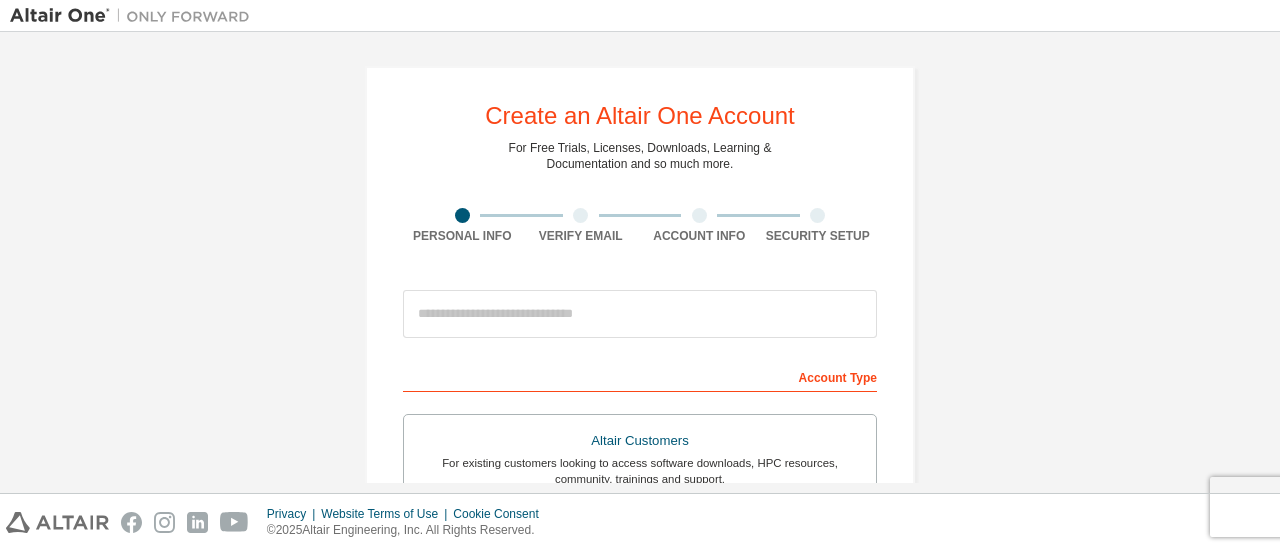 scroll, scrollTop: 0, scrollLeft: 0, axis: both 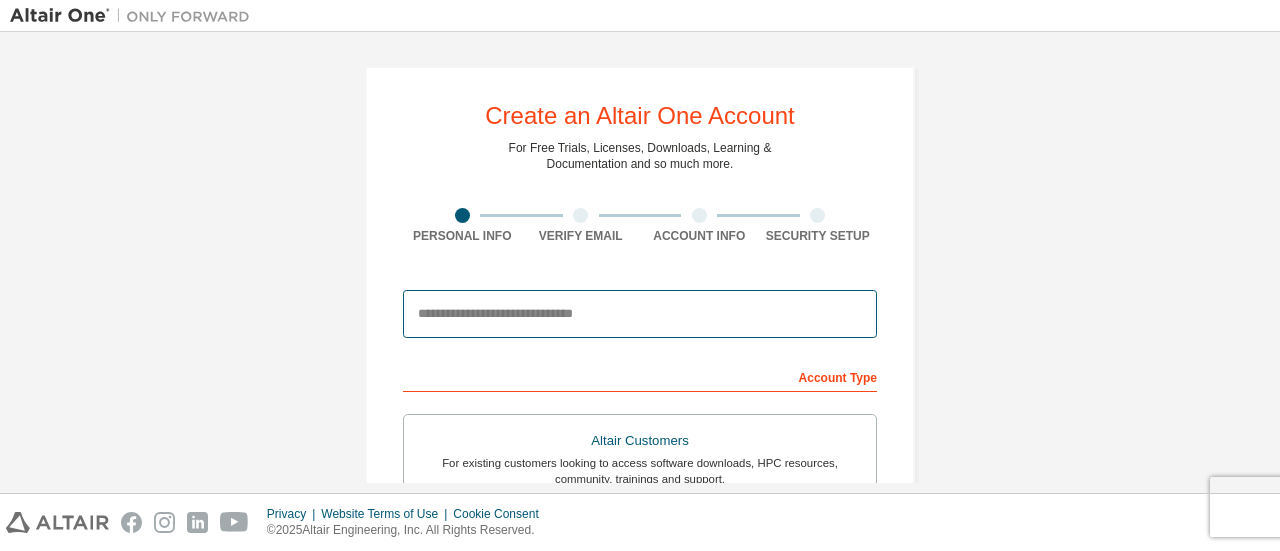 click at bounding box center [640, 314] 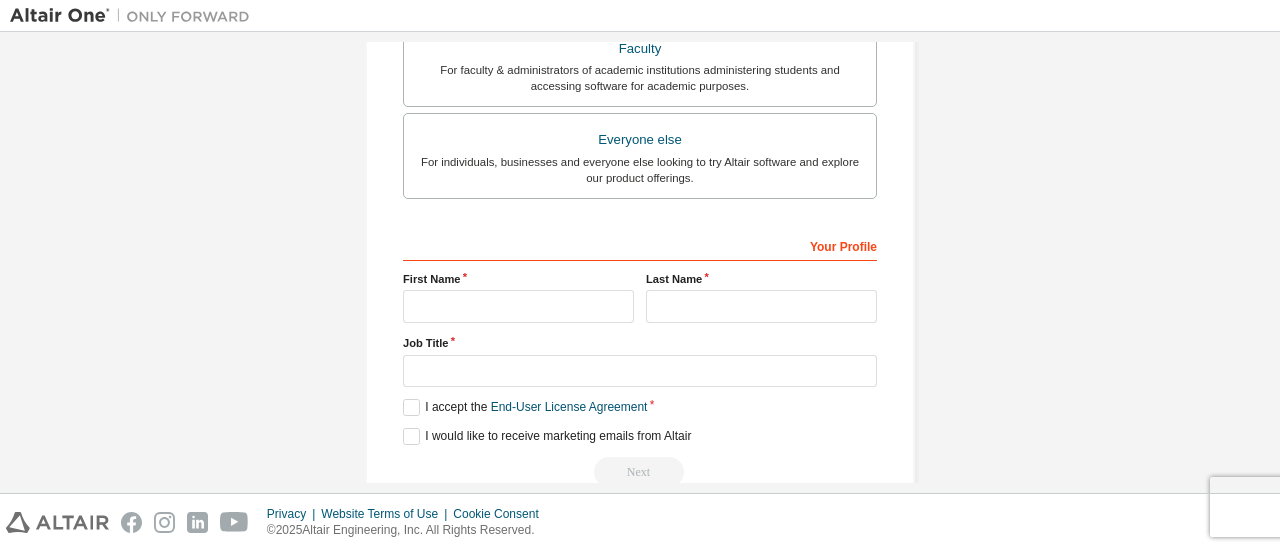 scroll, scrollTop: 578, scrollLeft: 0, axis: vertical 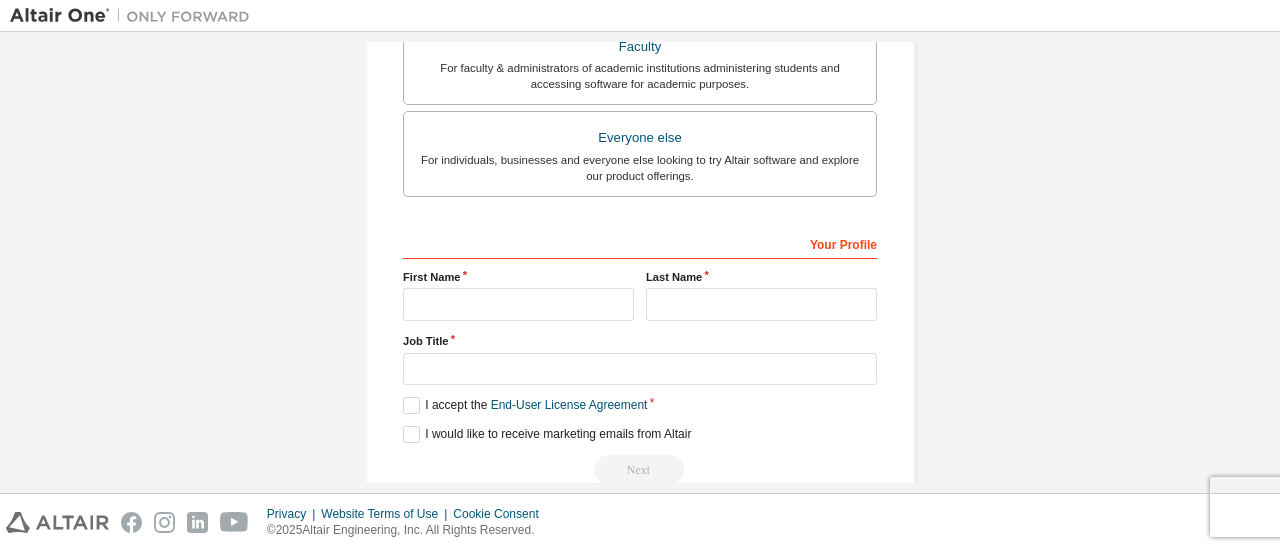 type on "**********" 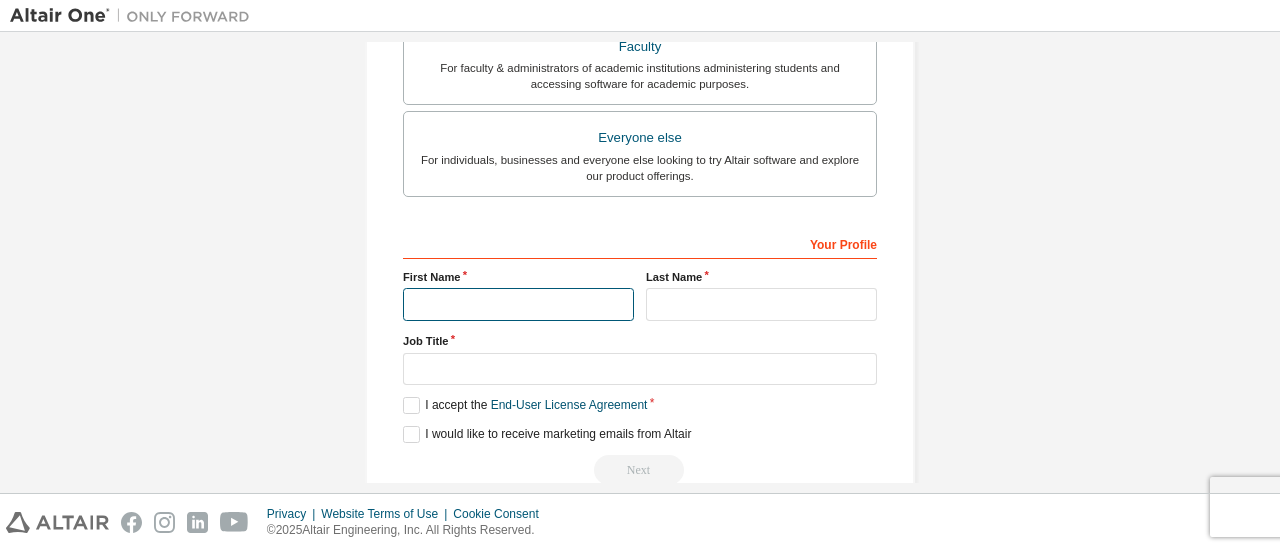 click at bounding box center [518, 304] 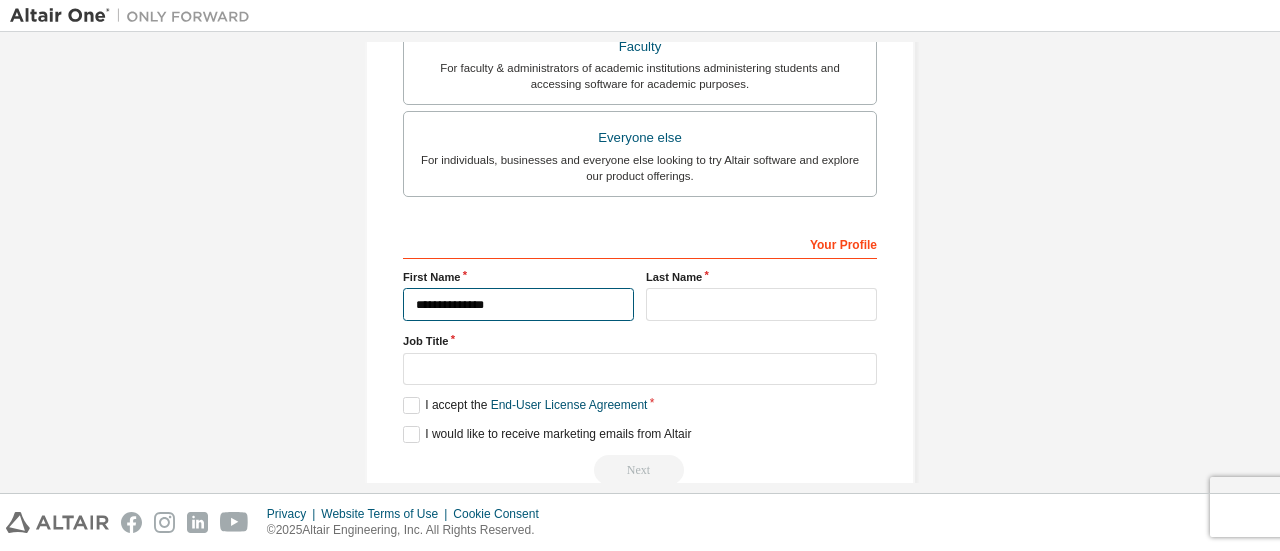 type on "**********" 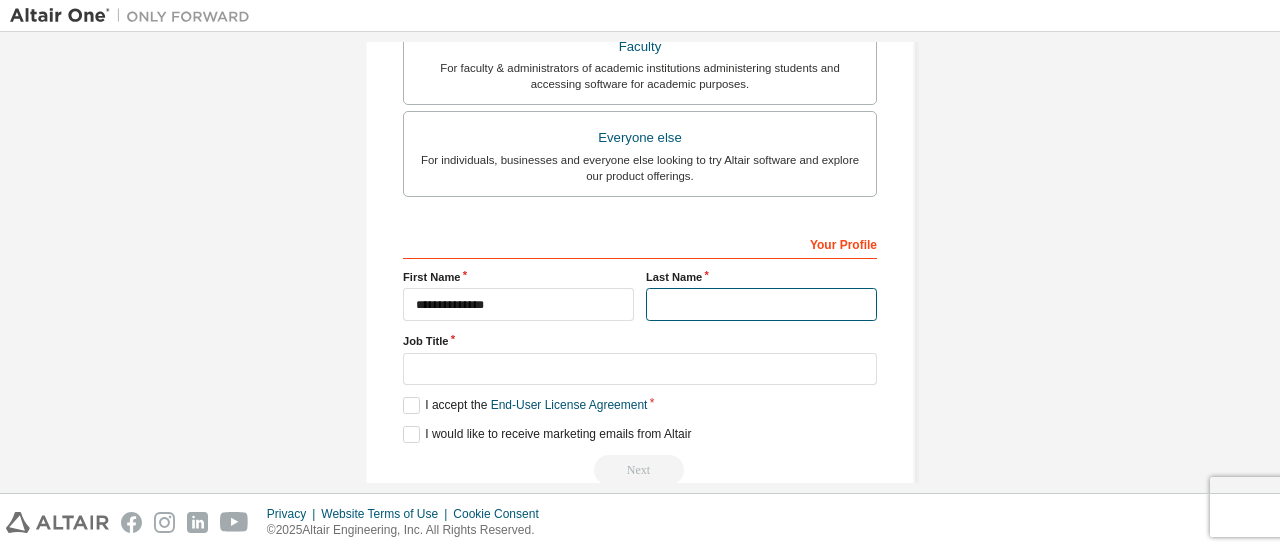 click at bounding box center [761, 304] 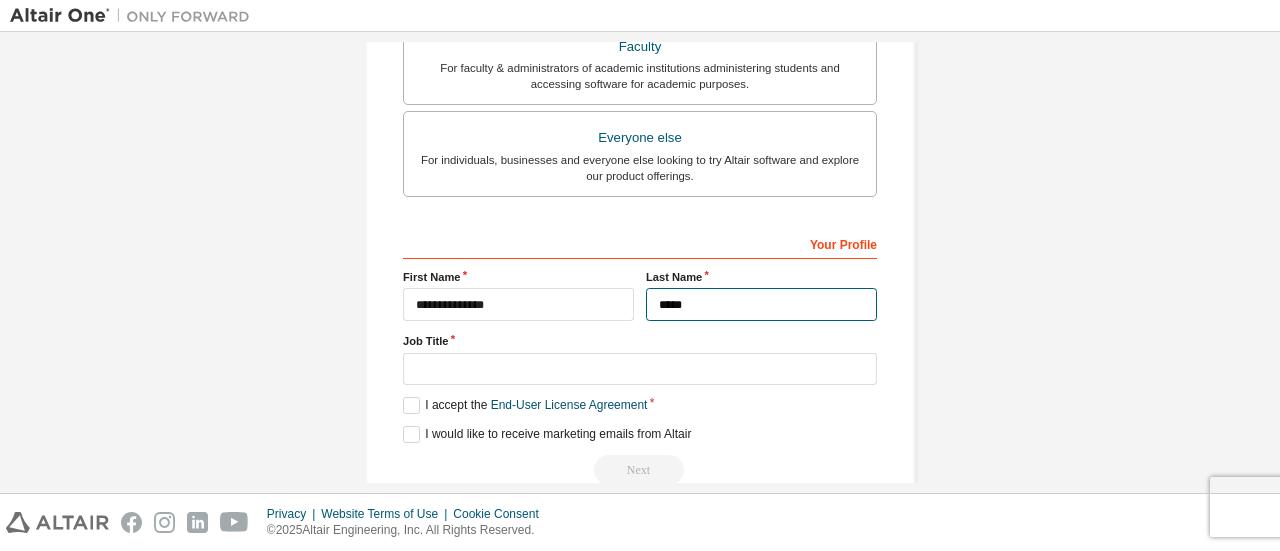 type on "*****" 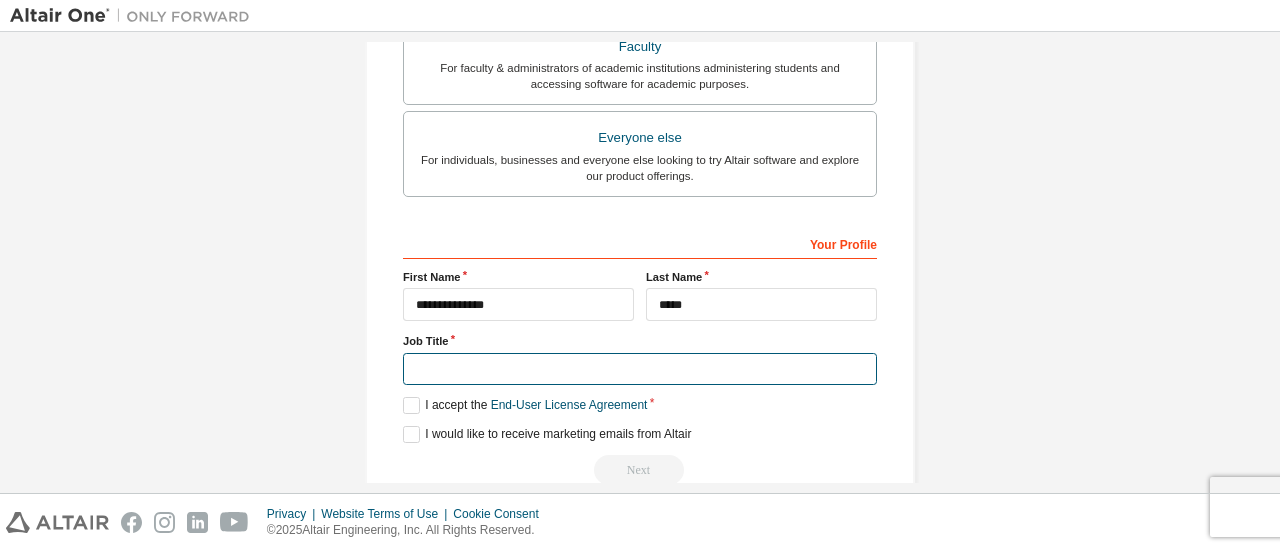 click at bounding box center [640, 369] 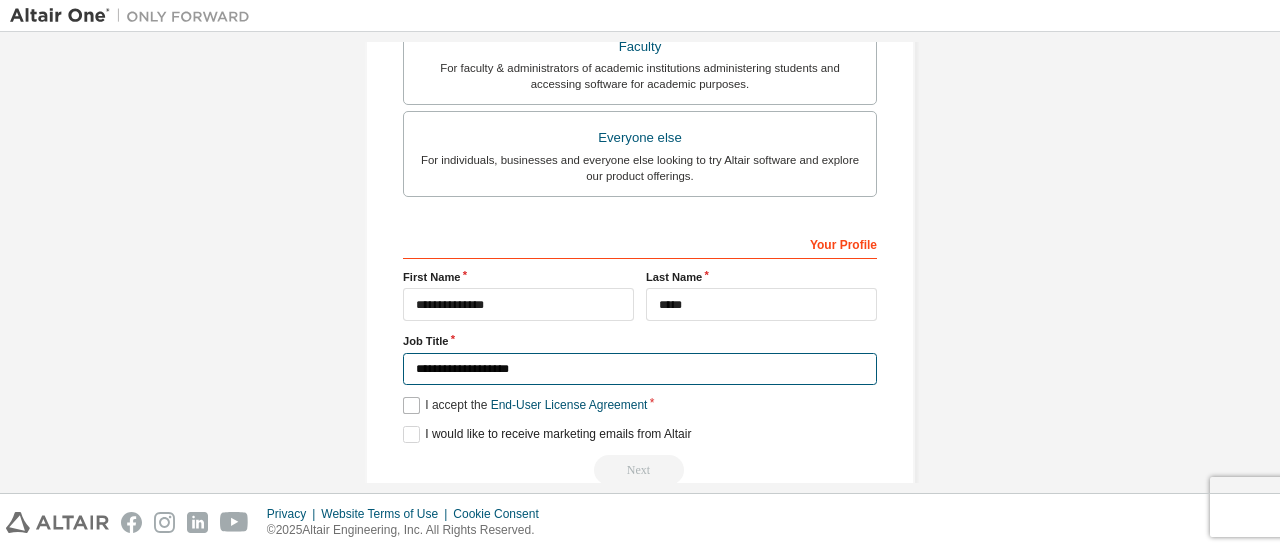 type on "**********" 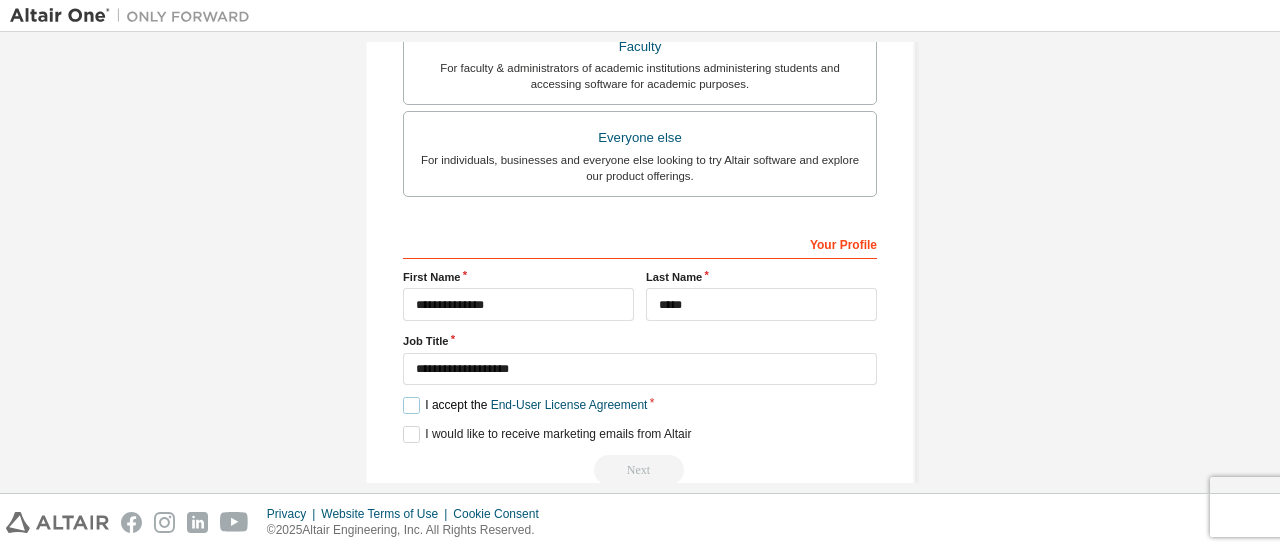 click on "I accept the    End-User License Agreement" at bounding box center [525, 405] 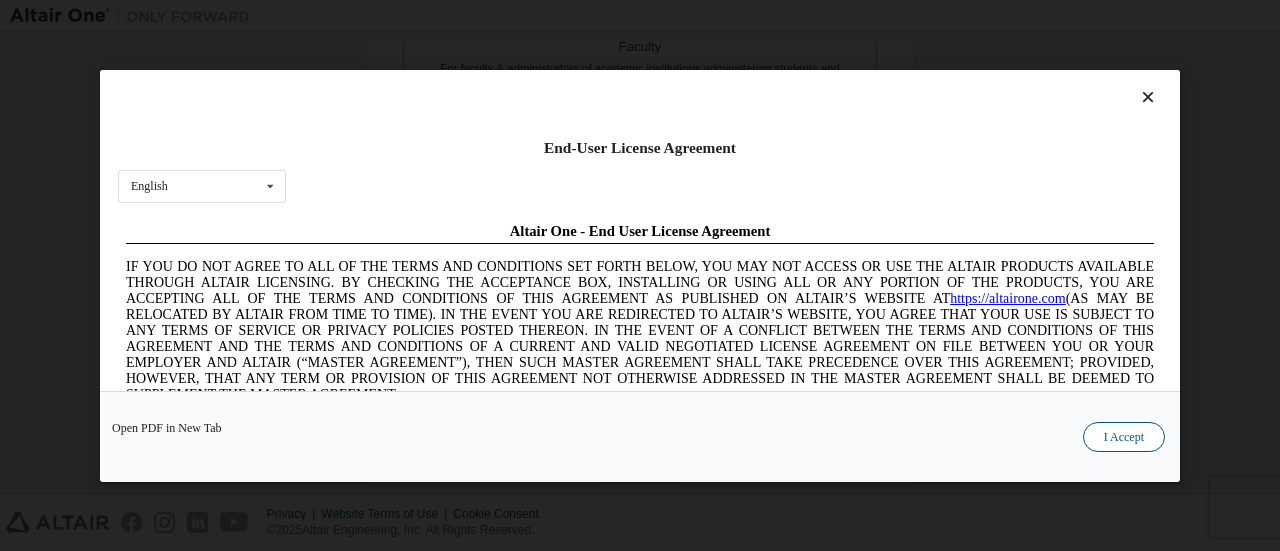 scroll, scrollTop: 0, scrollLeft: 0, axis: both 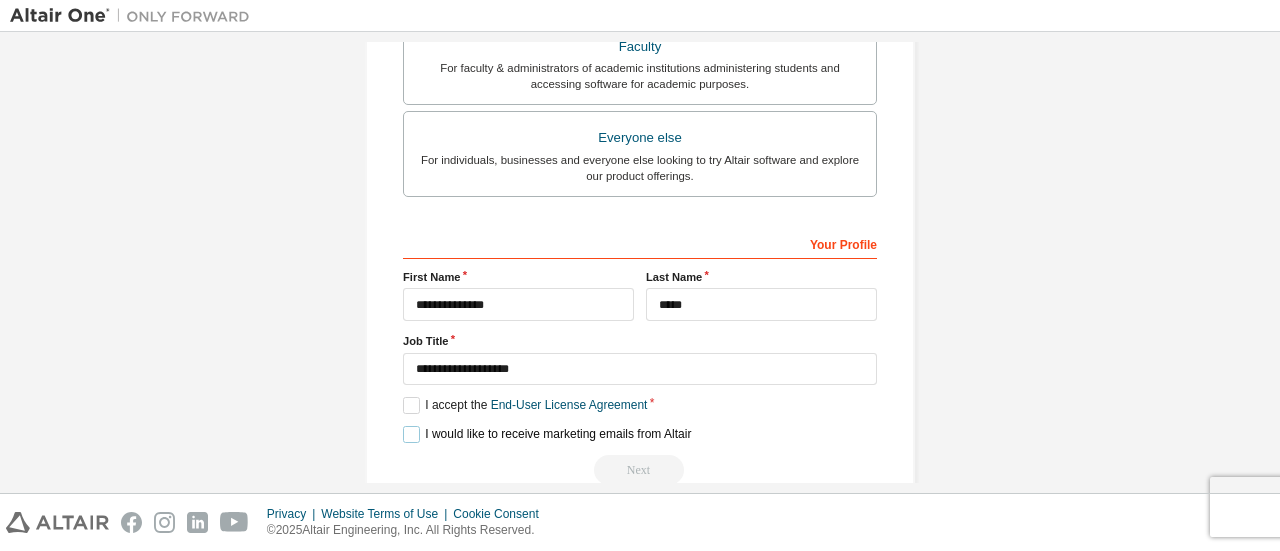 click on "I would like to receive marketing emails from Altair" at bounding box center [547, 434] 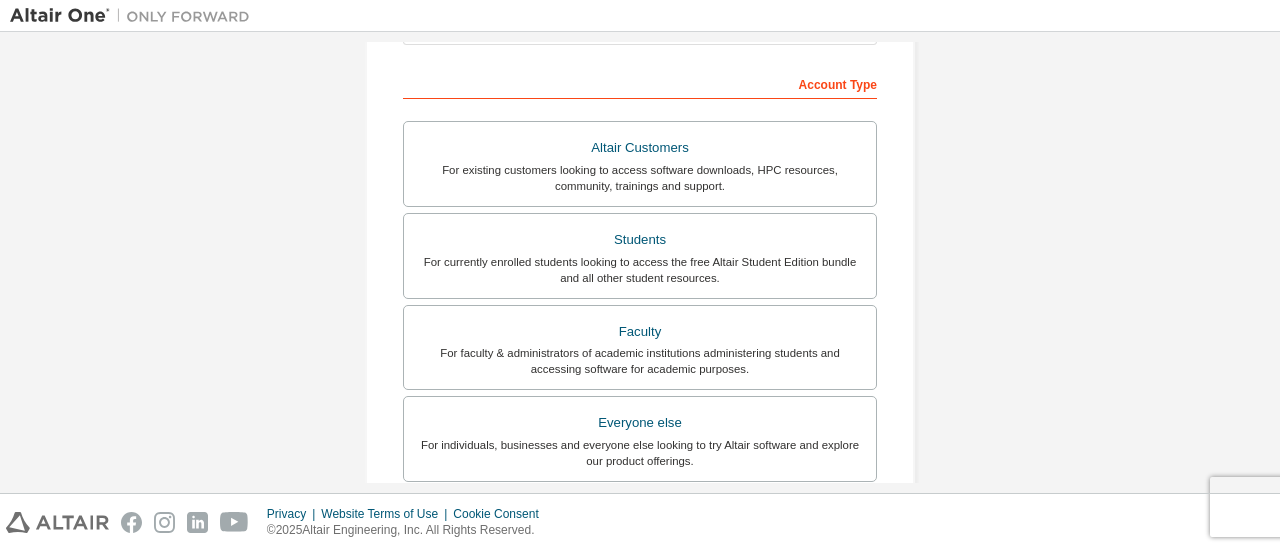 scroll, scrollTop: 612, scrollLeft: 0, axis: vertical 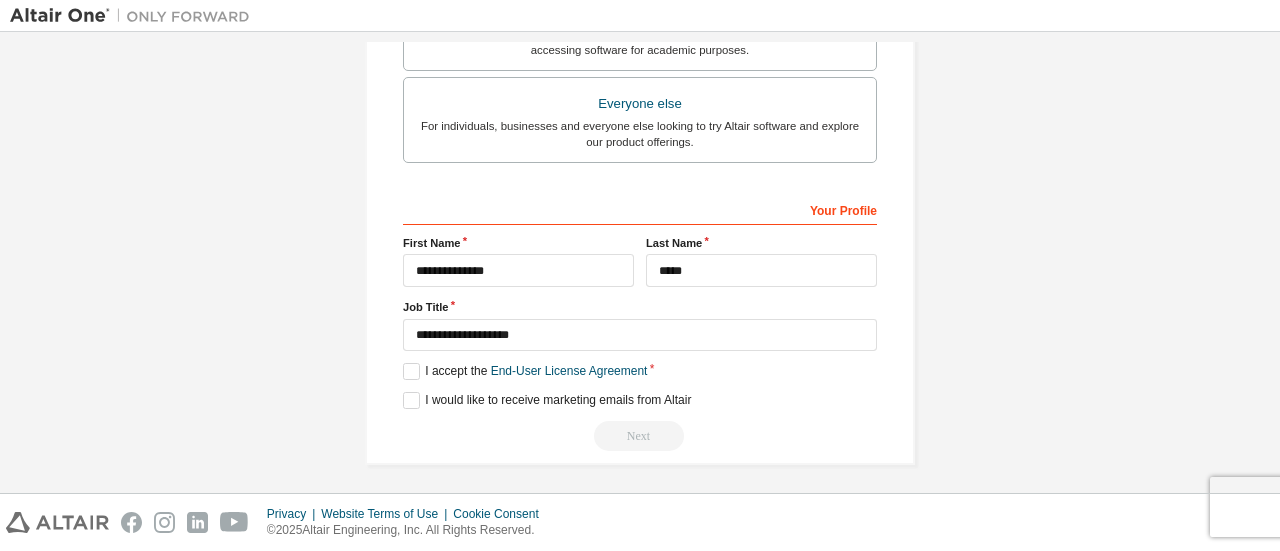 click on "Next" at bounding box center [640, 436] 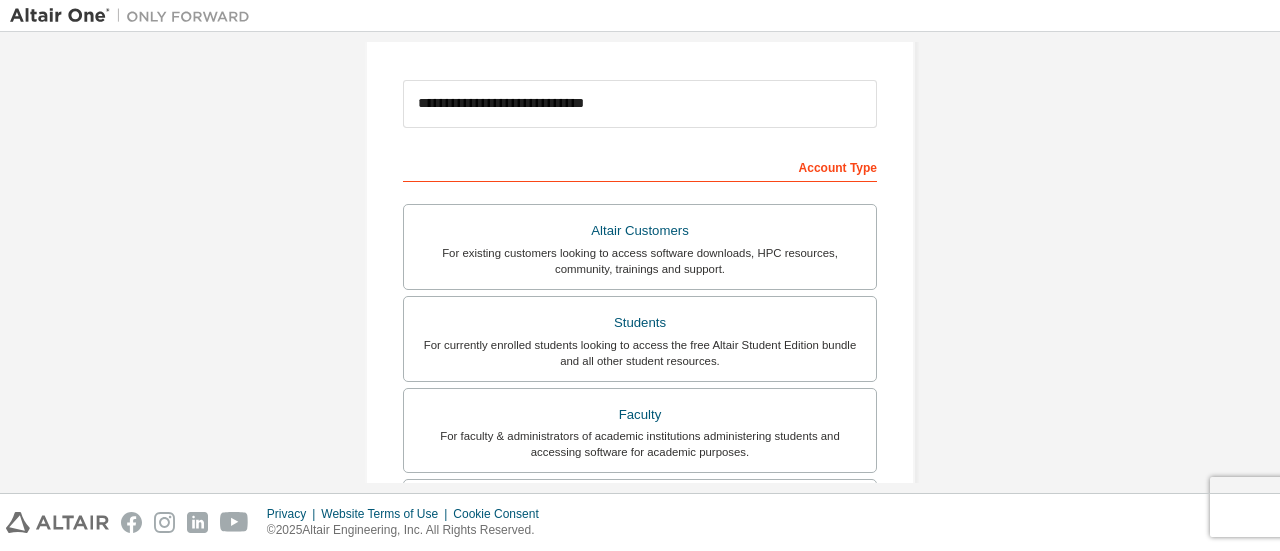 scroll, scrollTop: 208, scrollLeft: 0, axis: vertical 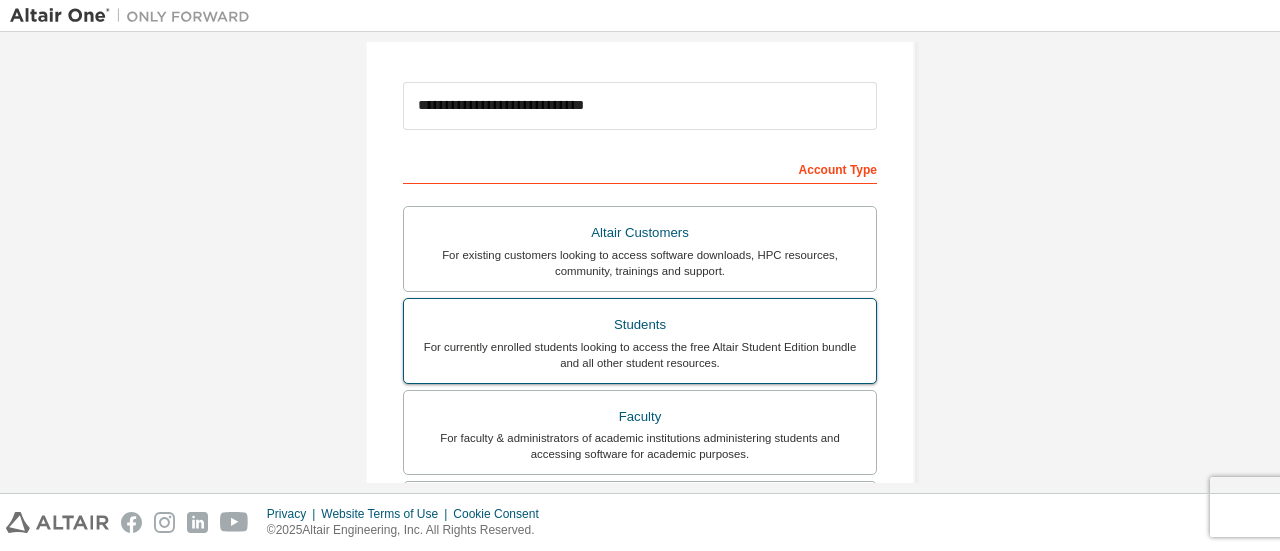 click on "Students" at bounding box center [640, 325] 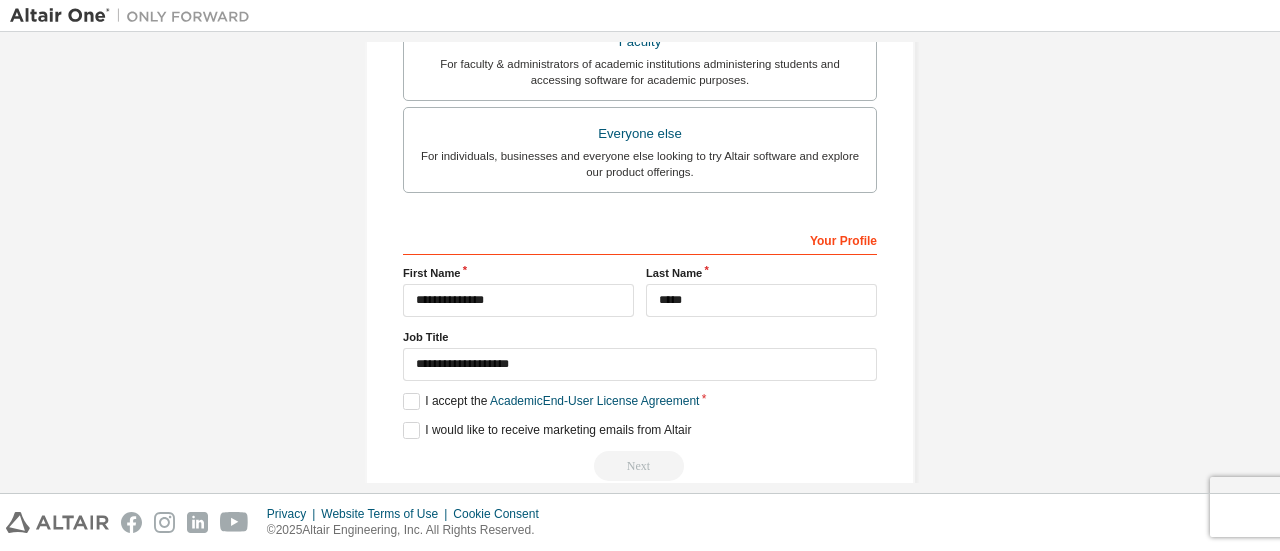 scroll, scrollTop: 664, scrollLeft: 0, axis: vertical 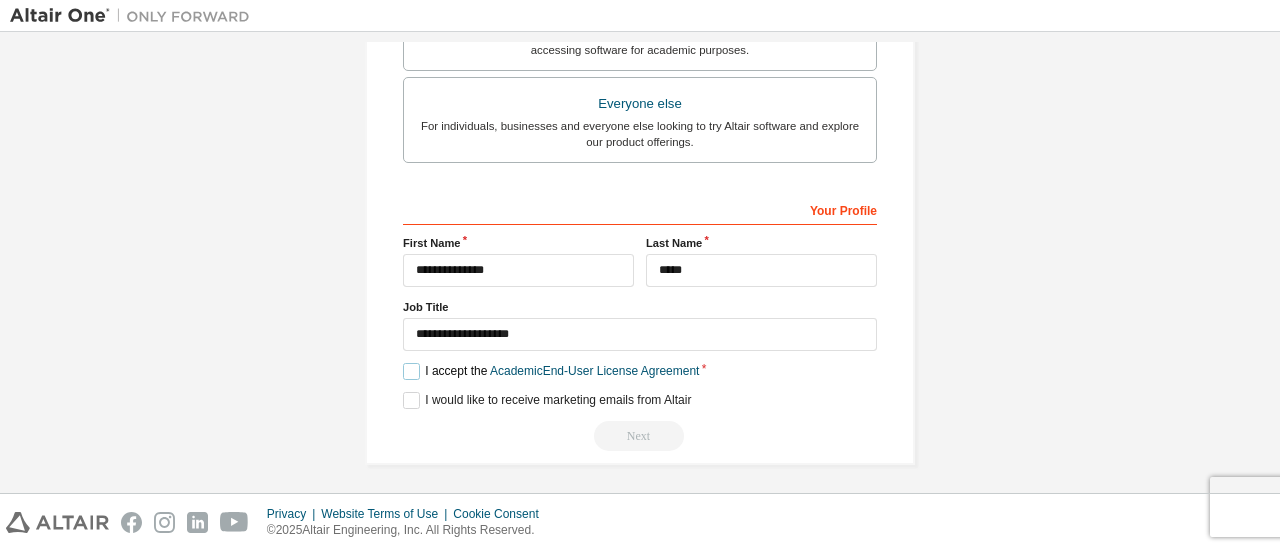 click on "I accept the   Academic   End-User License Agreement" at bounding box center [551, 371] 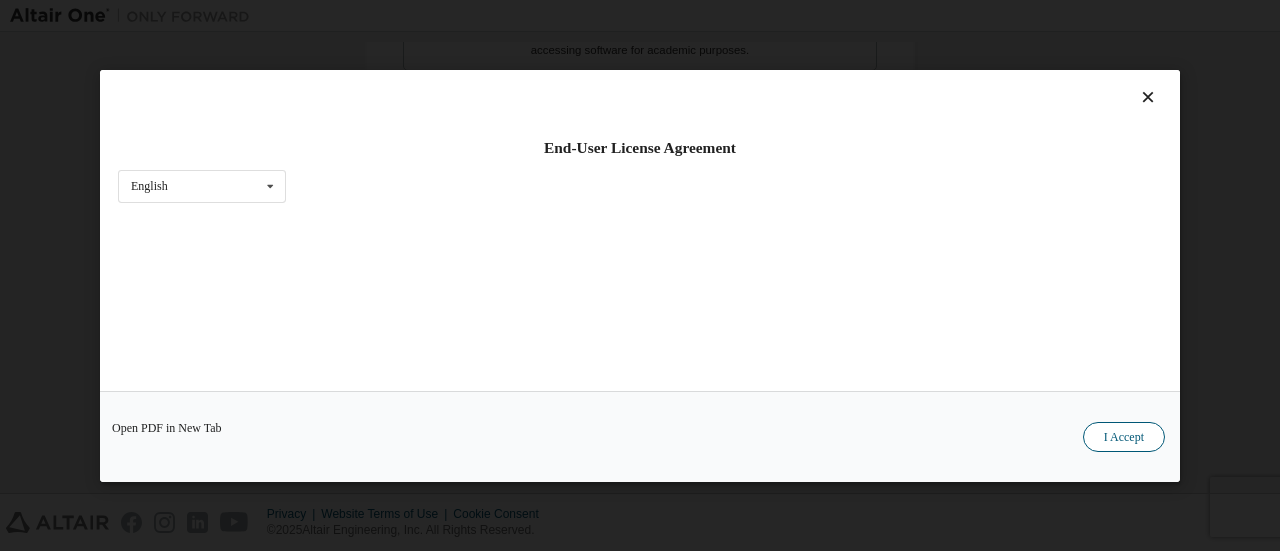 click on "I Accept" at bounding box center [1124, 436] 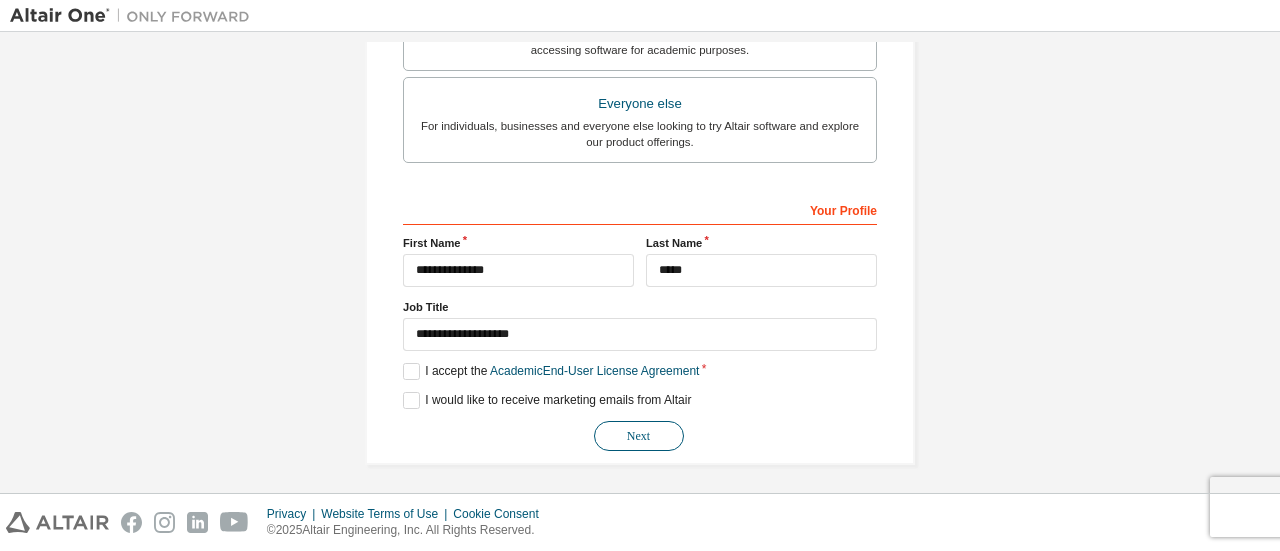 click on "Next" at bounding box center [639, 436] 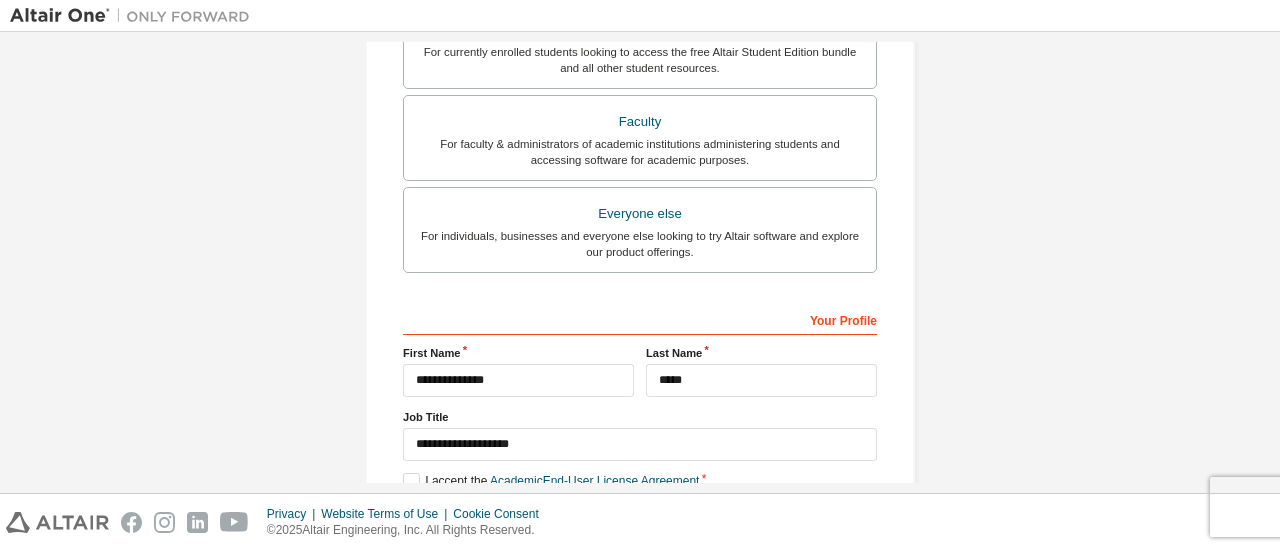 scroll, scrollTop: 34, scrollLeft: 0, axis: vertical 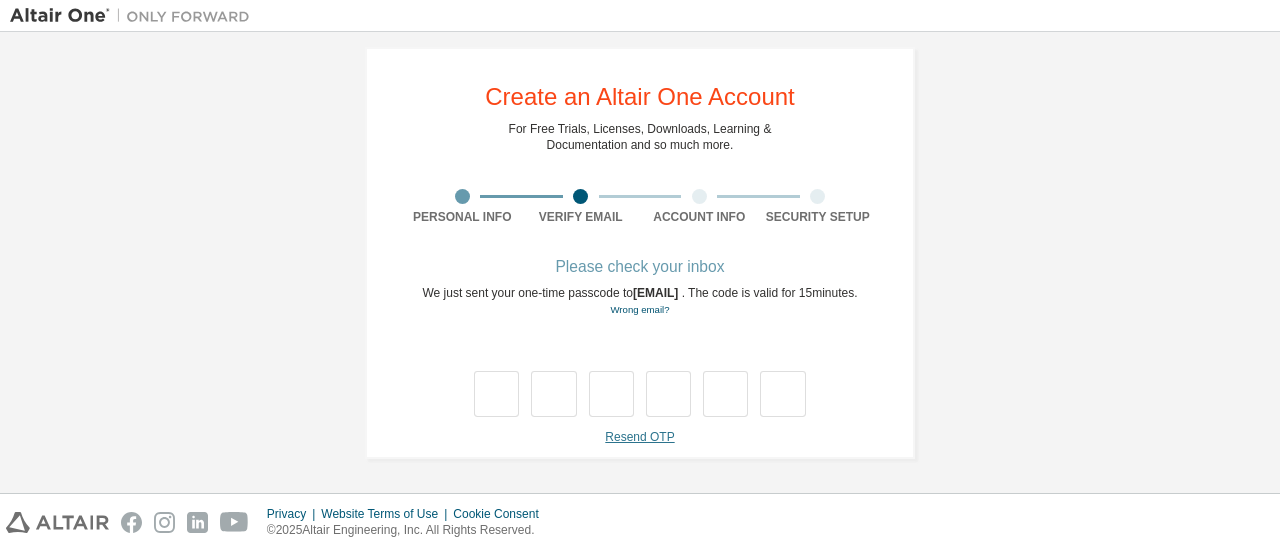 click on "Resend OTP" at bounding box center [639, 437] 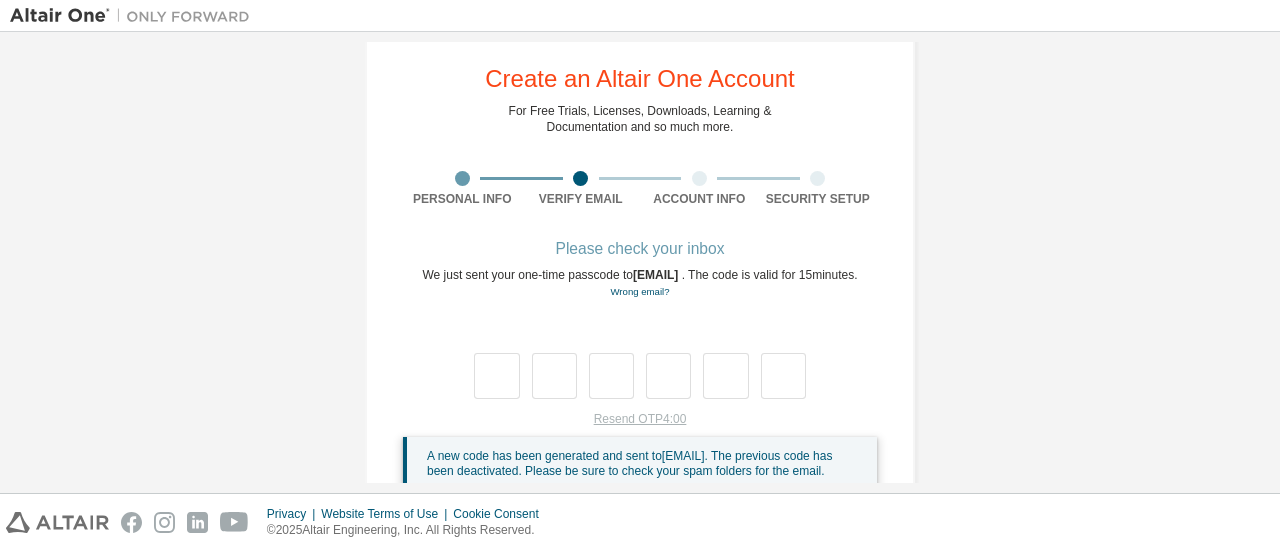scroll, scrollTop: 36, scrollLeft: 0, axis: vertical 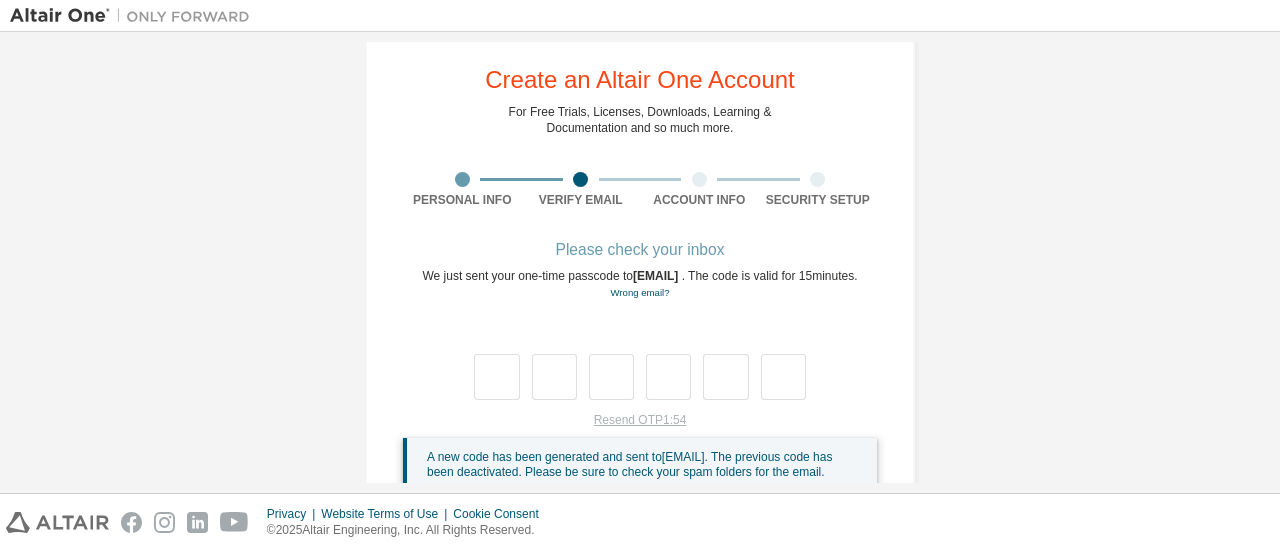 click on "Resend OTP  1:54 A new code has been generated and sent to  [EMAIL] . The previous code has been deactivated. Please be sure to check your spam folders for the email." at bounding box center (640, 452) 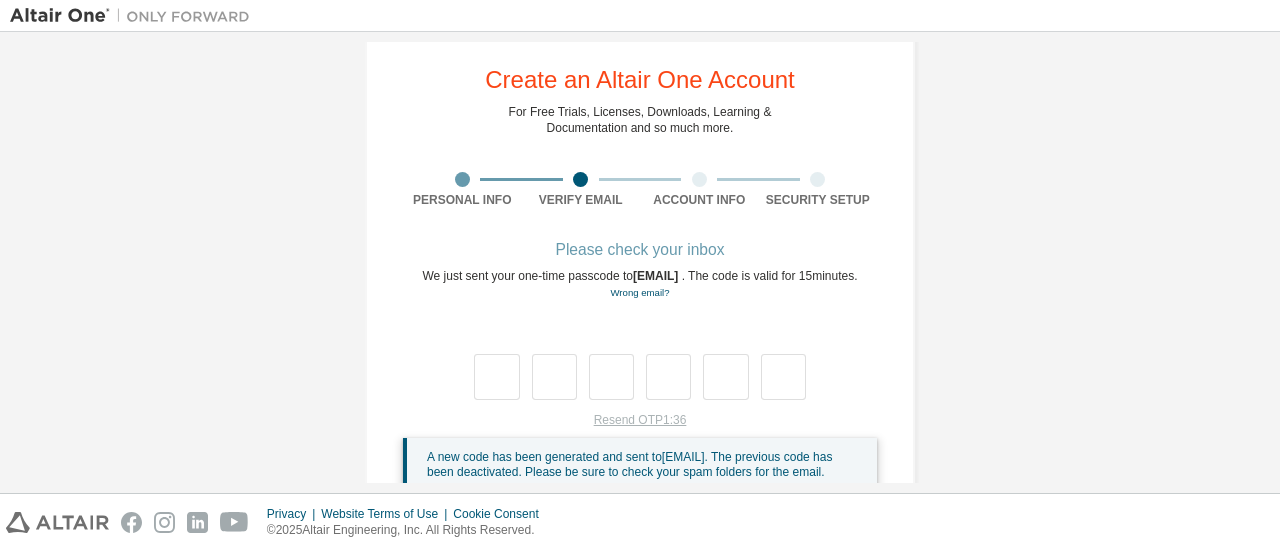 click on "Resend OTP  1:36 A new code has been generated and sent to  [EMAIL] . The previous code has been deactivated. Please be sure to check your spam folders for the email." at bounding box center (640, 452) 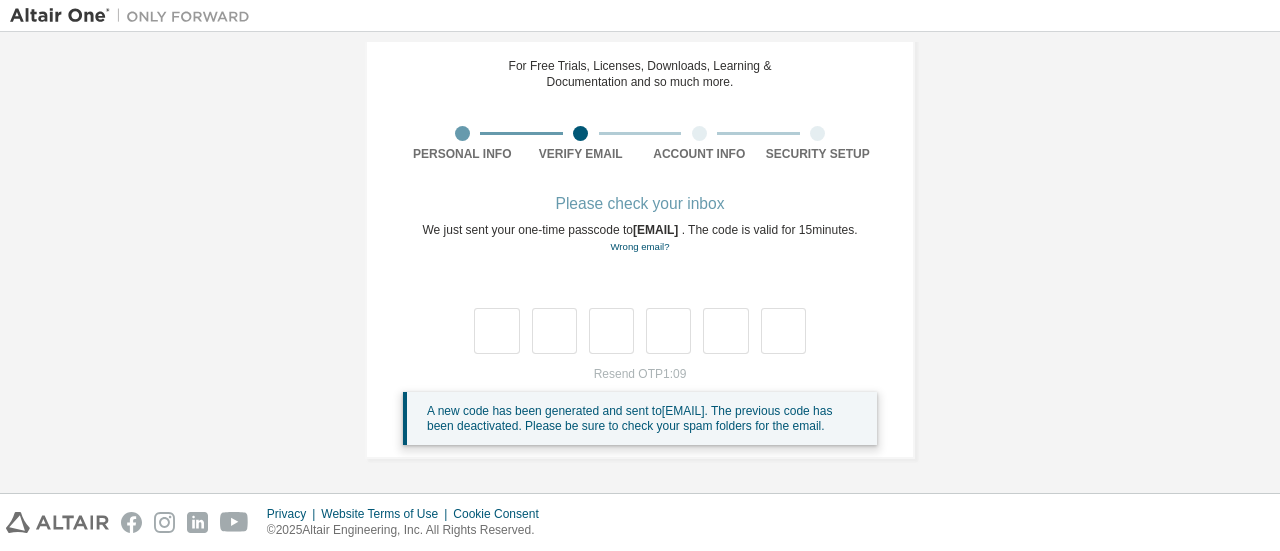 scroll, scrollTop: 112, scrollLeft: 0, axis: vertical 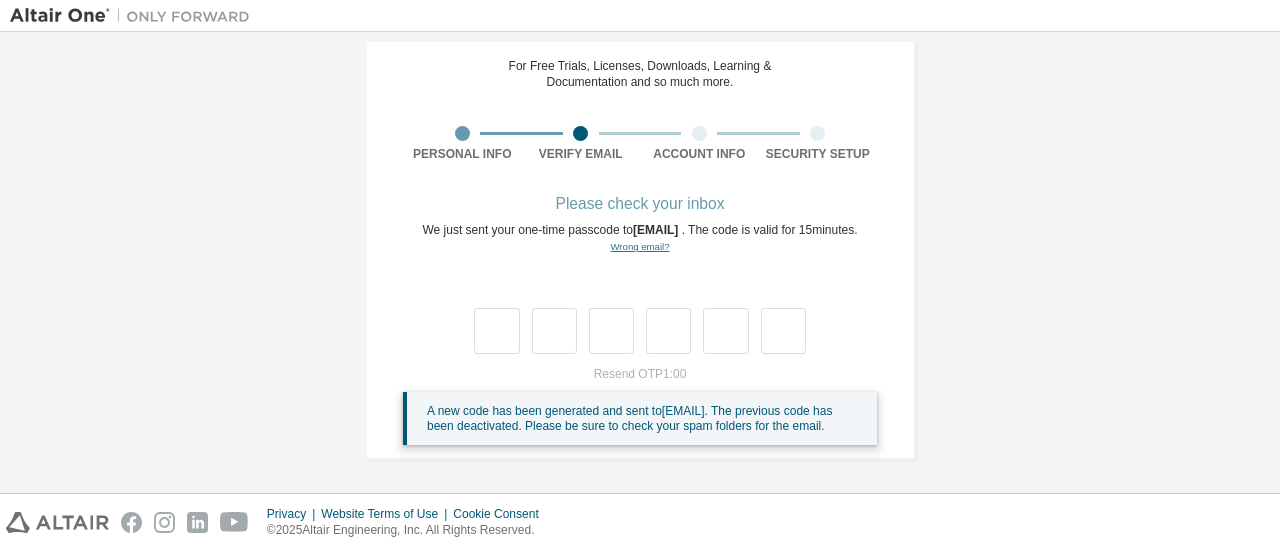 click on "Wrong email?" at bounding box center [639, 246] 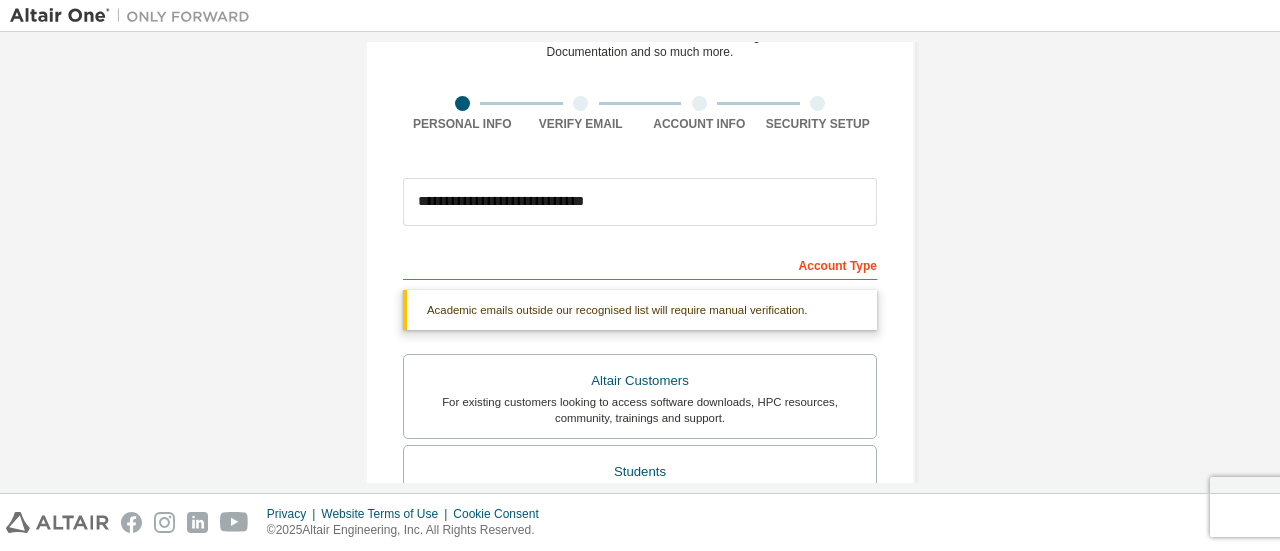 click on "**********" at bounding box center (640, 485) 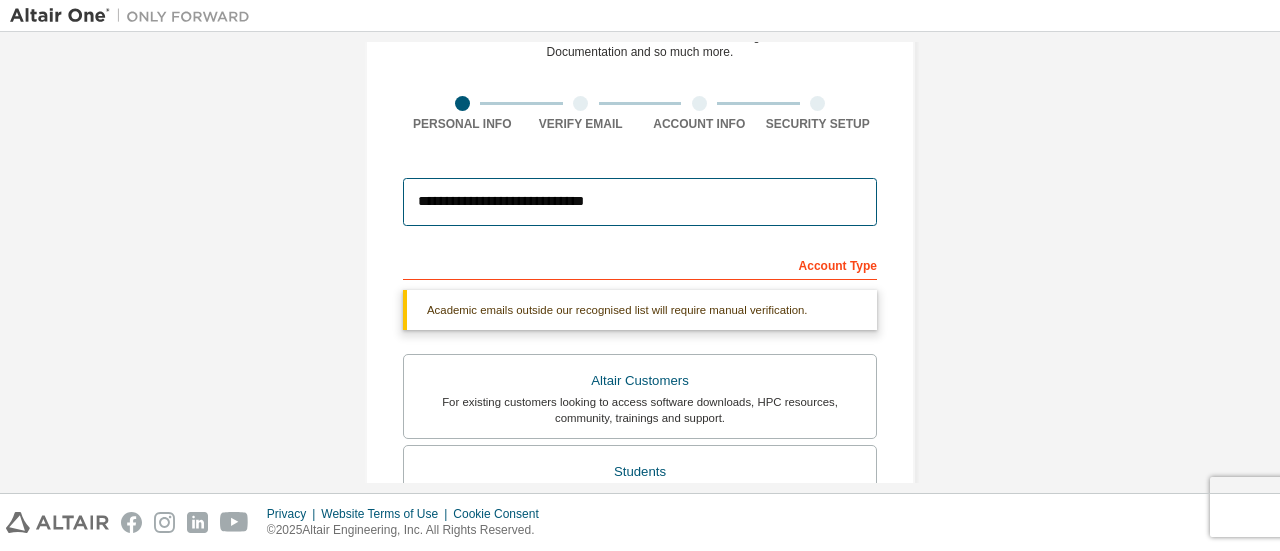click on "**********" at bounding box center (640, 202) 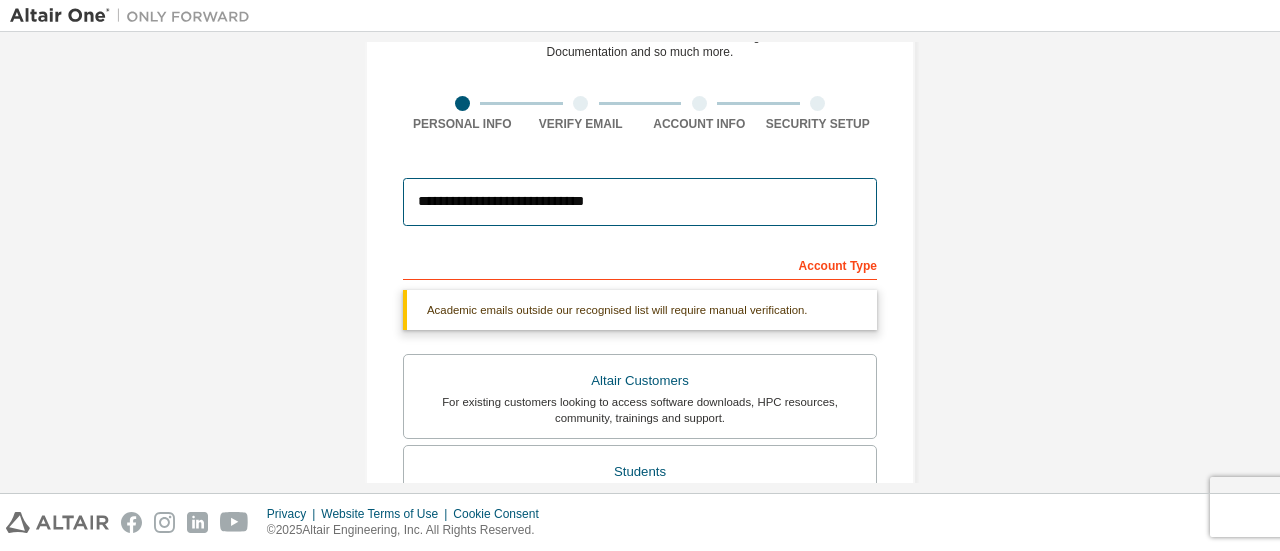 click on "**********" at bounding box center [640, 202] 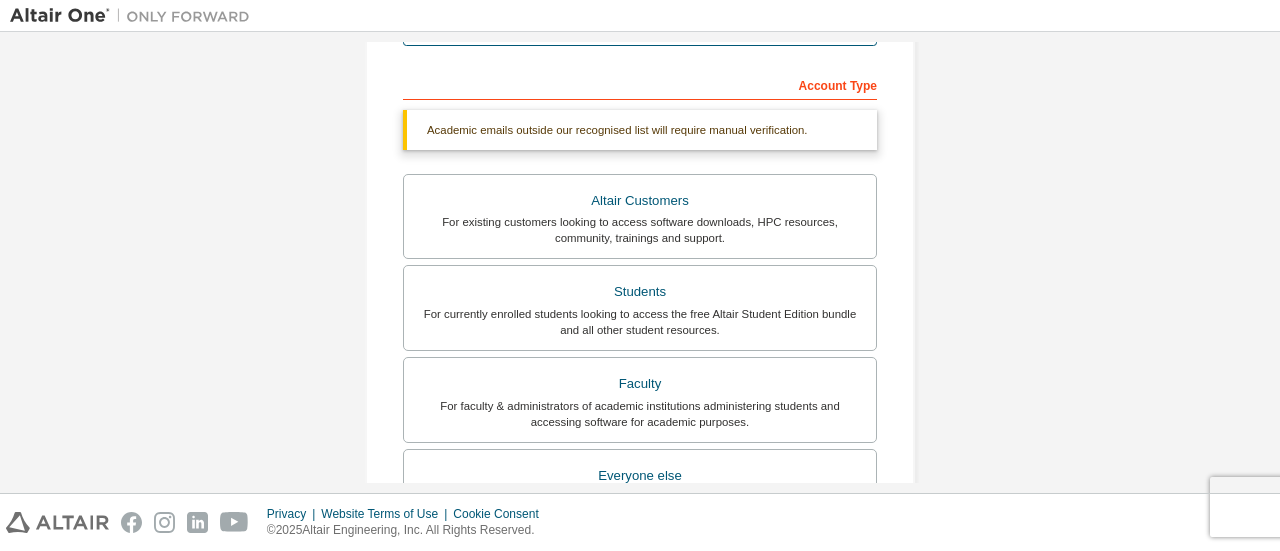 scroll, scrollTop: 300, scrollLeft: 0, axis: vertical 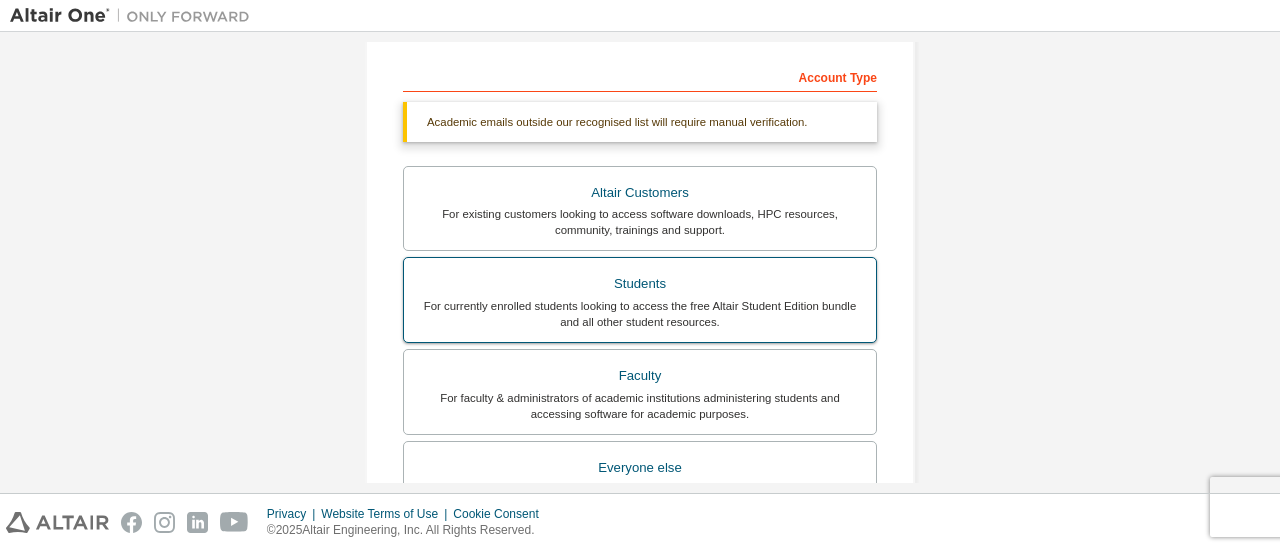 type on "**********" 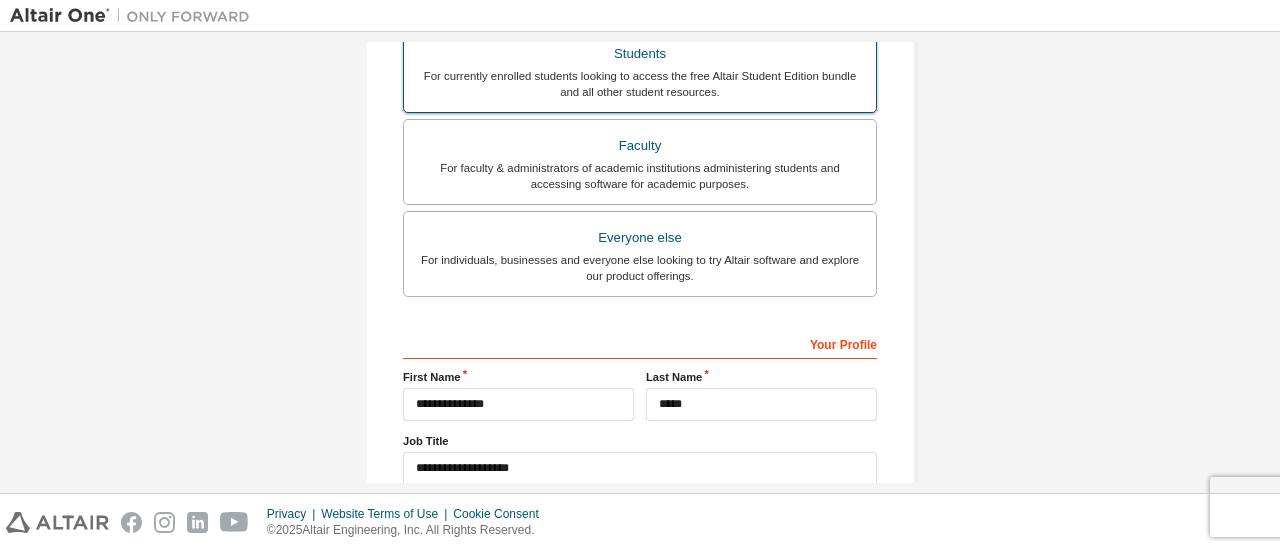 scroll, scrollTop: 664, scrollLeft: 0, axis: vertical 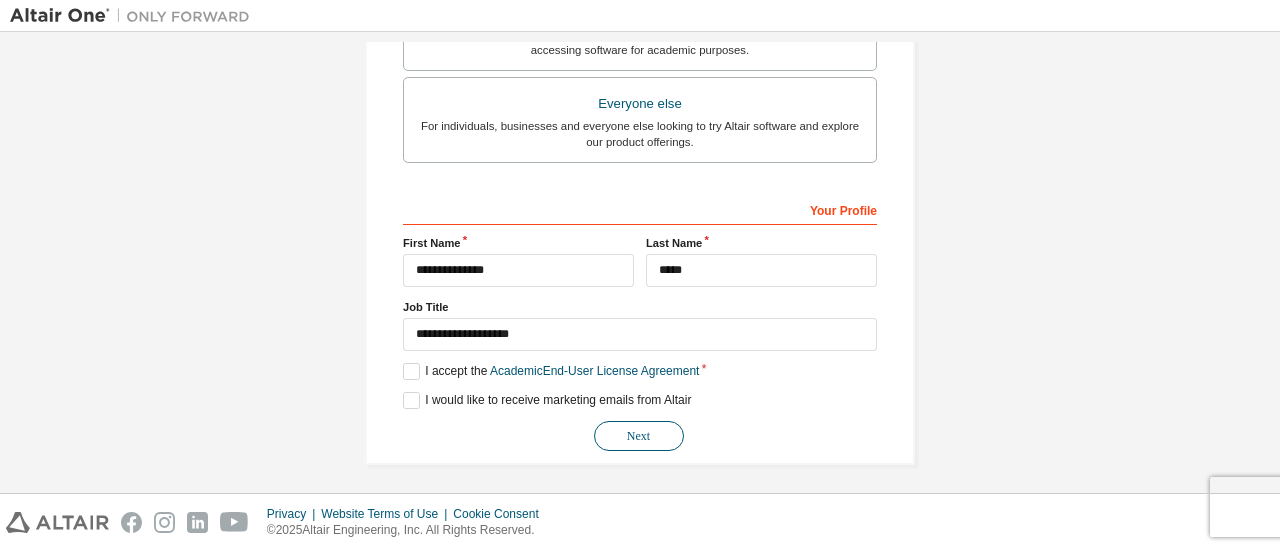 click on "Next" at bounding box center (639, 436) 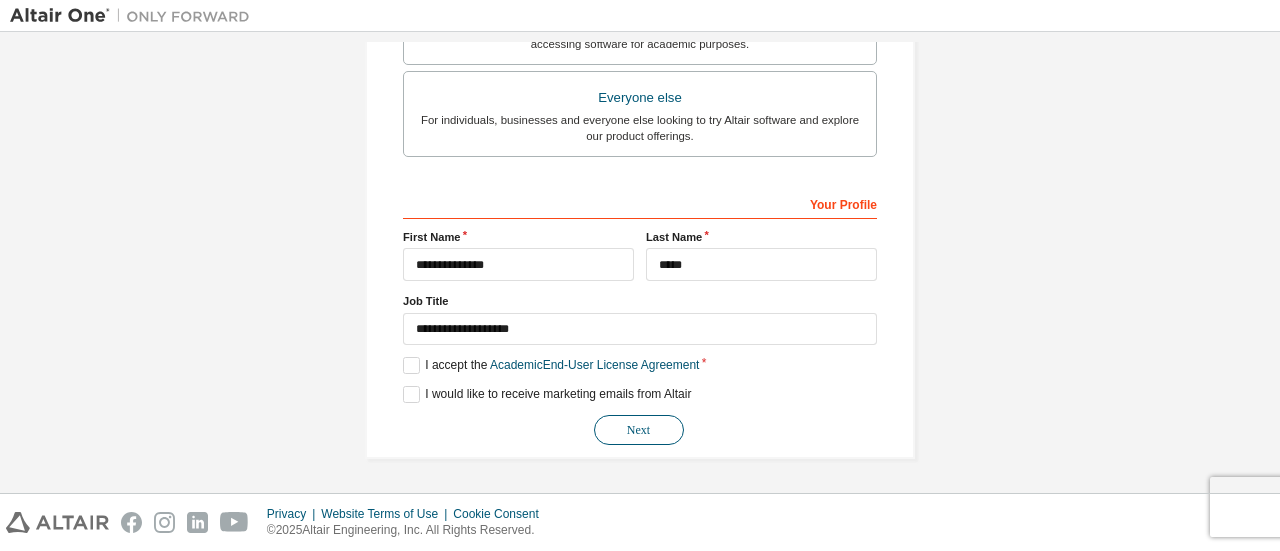 scroll, scrollTop: 612, scrollLeft: 0, axis: vertical 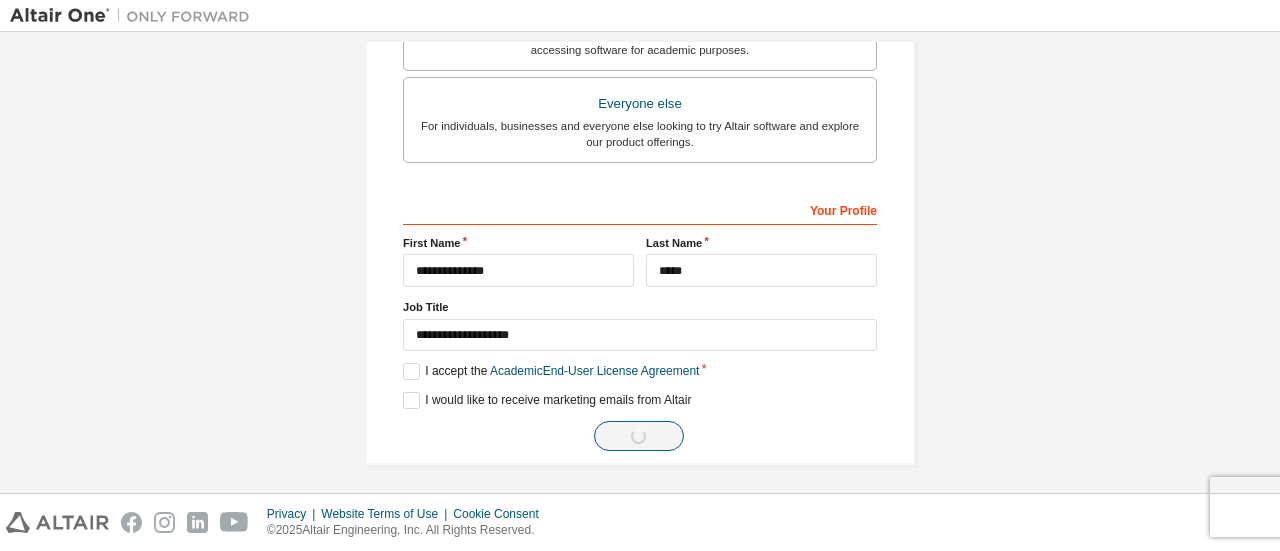 click on "Next" at bounding box center (640, 436) 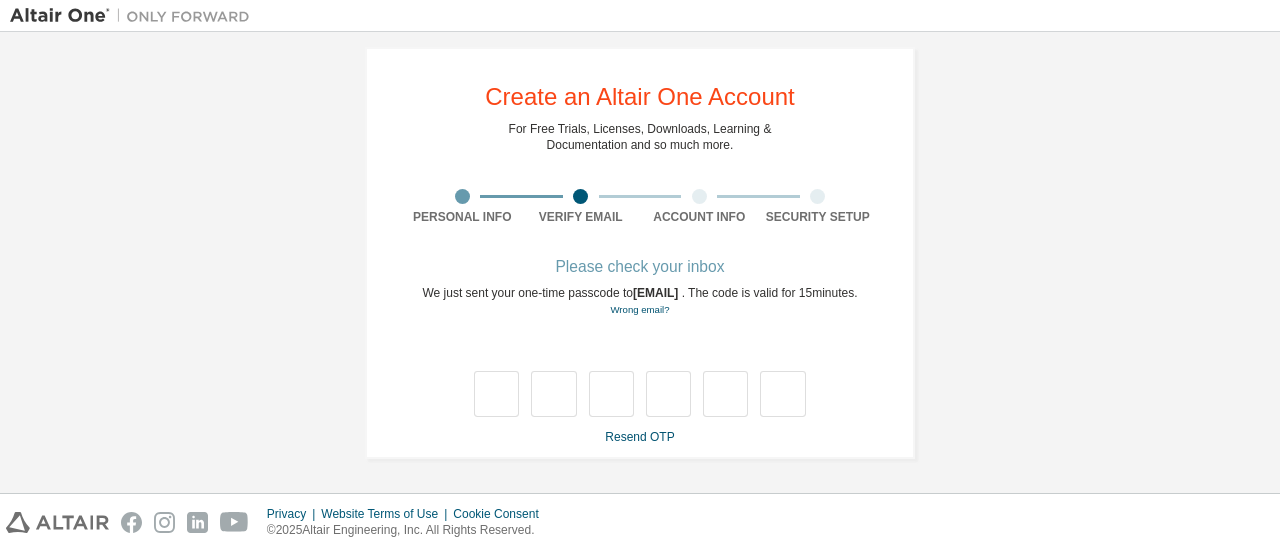 scroll, scrollTop: 34, scrollLeft: 0, axis: vertical 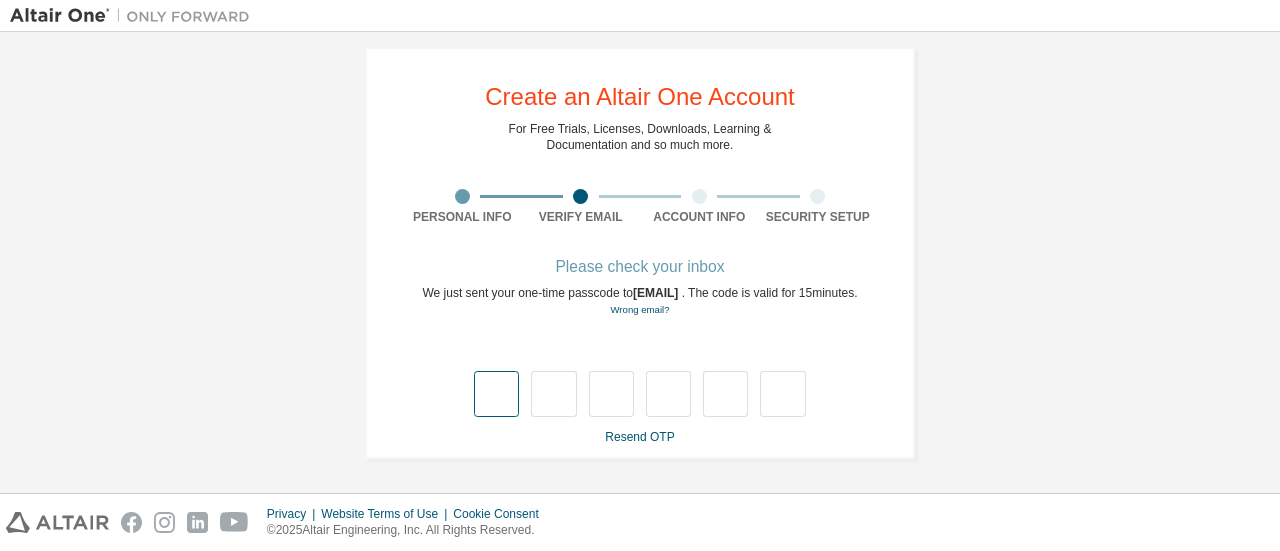 type on "*" 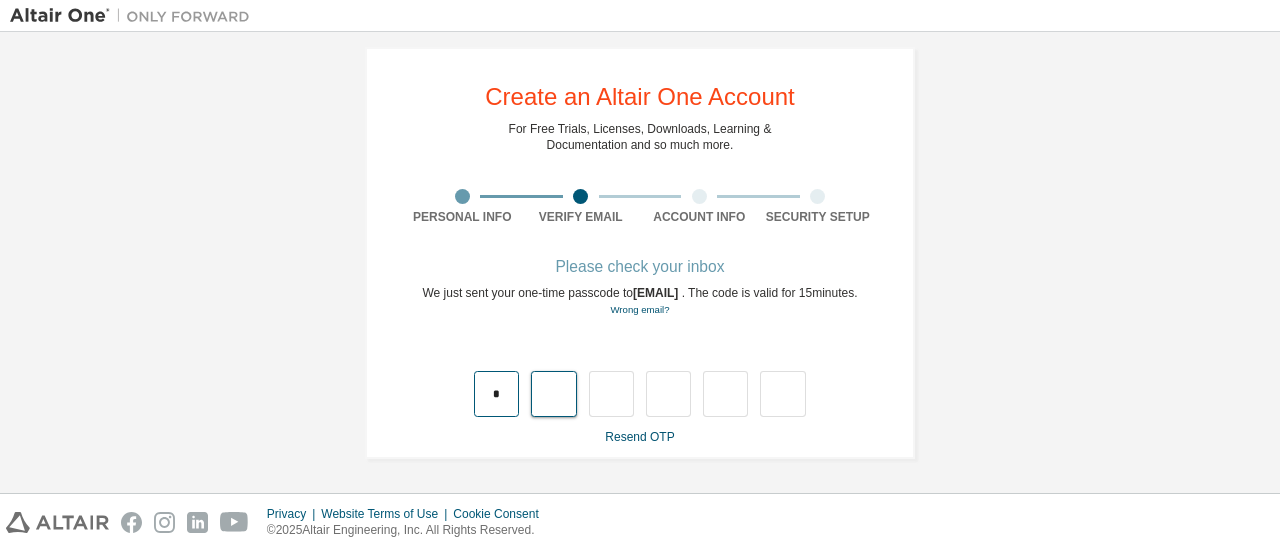 type on "*" 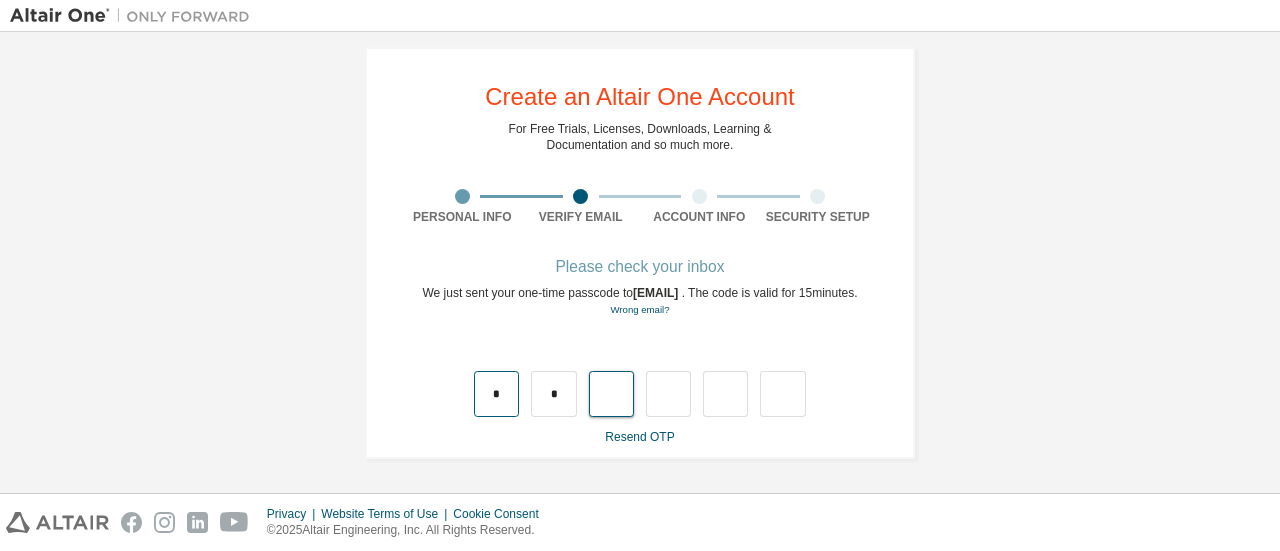 type on "*" 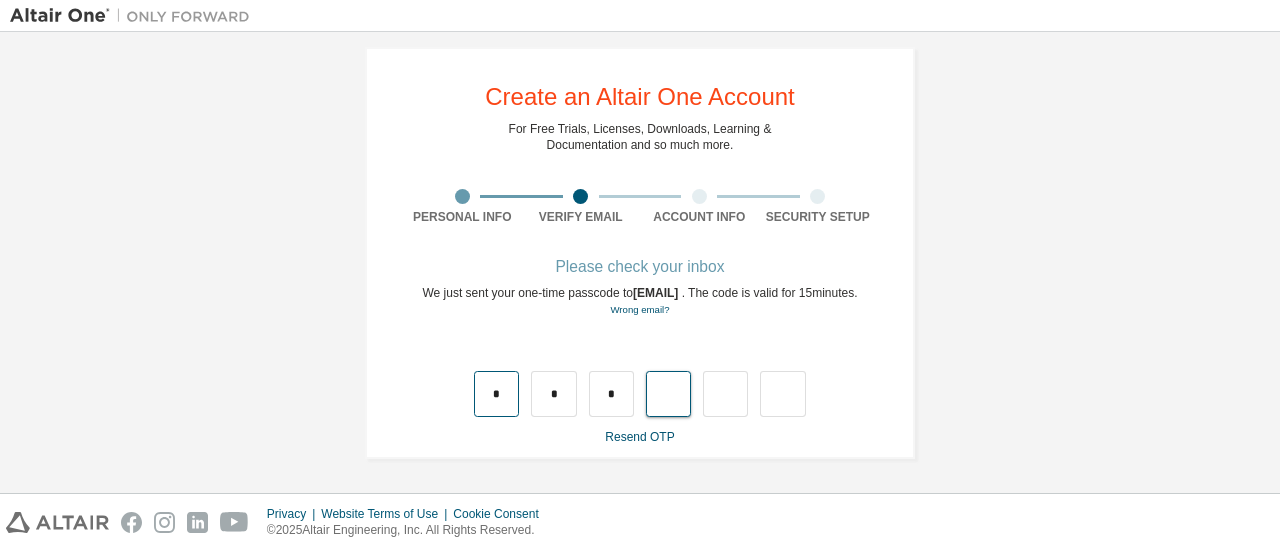 type on "*" 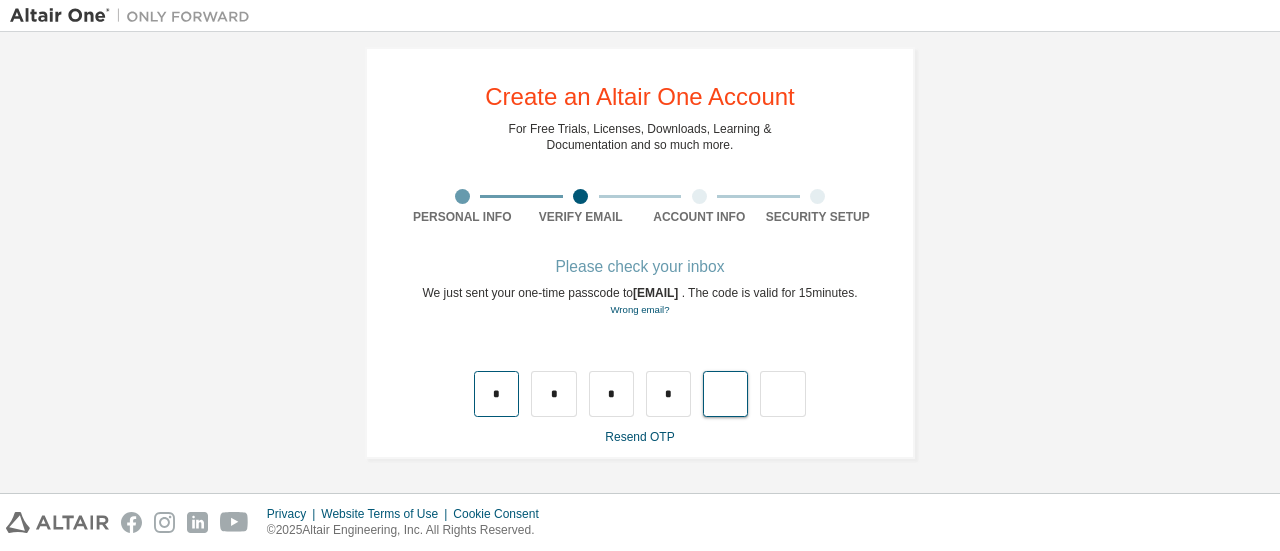 type on "*" 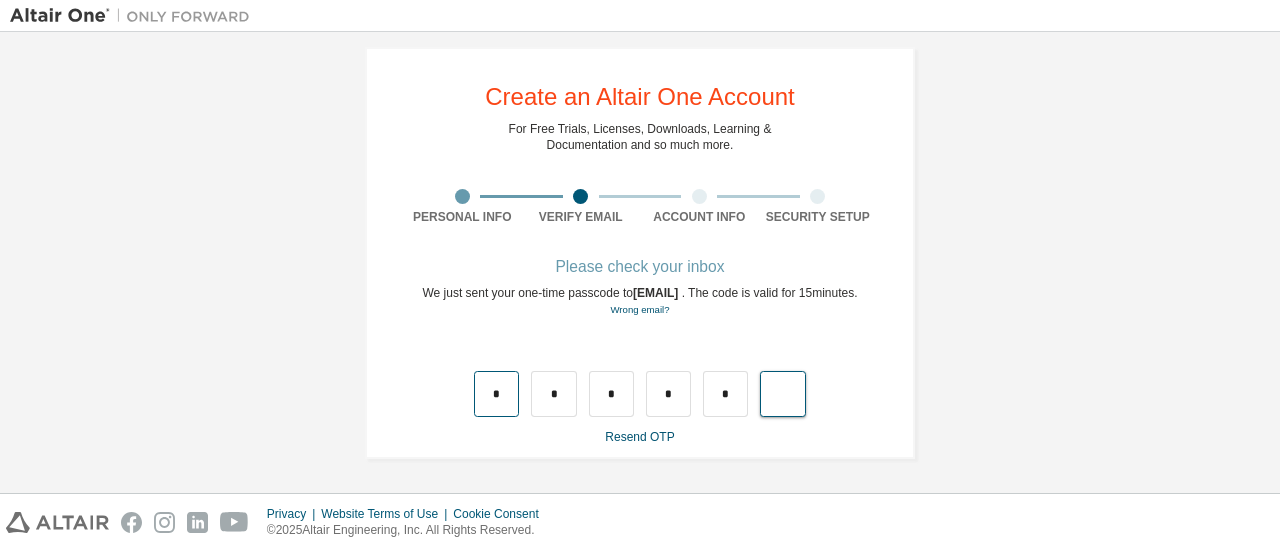 type on "*" 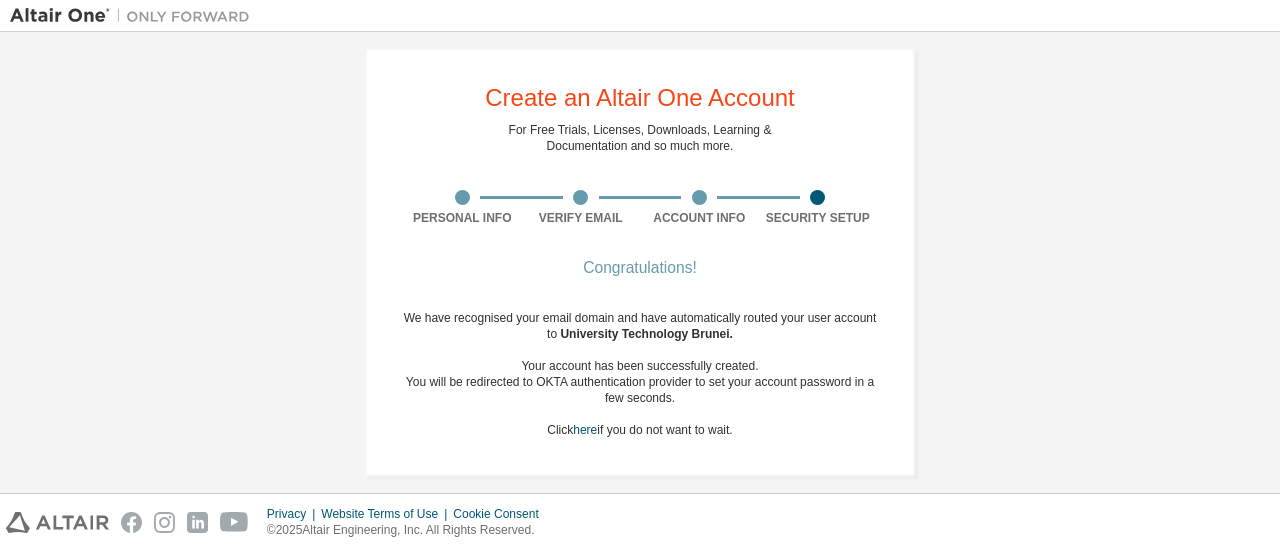 scroll, scrollTop: 34, scrollLeft: 0, axis: vertical 